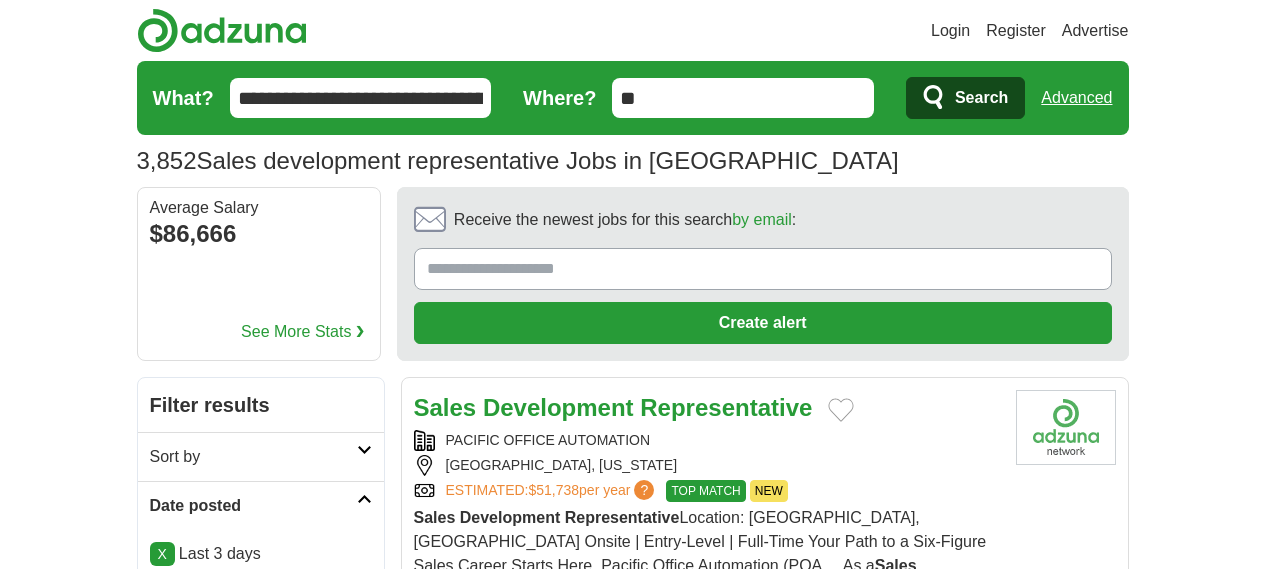 scroll, scrollTop: 0, scrollLeft: 0, axis: both 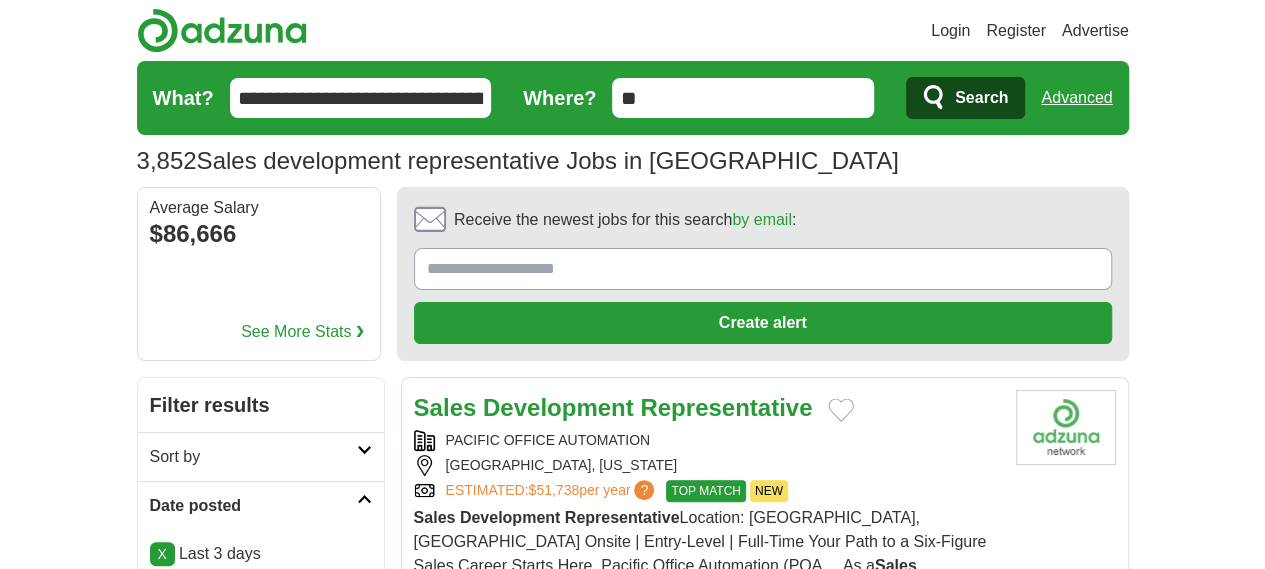 click on "X" at bounding box center (162, 554) 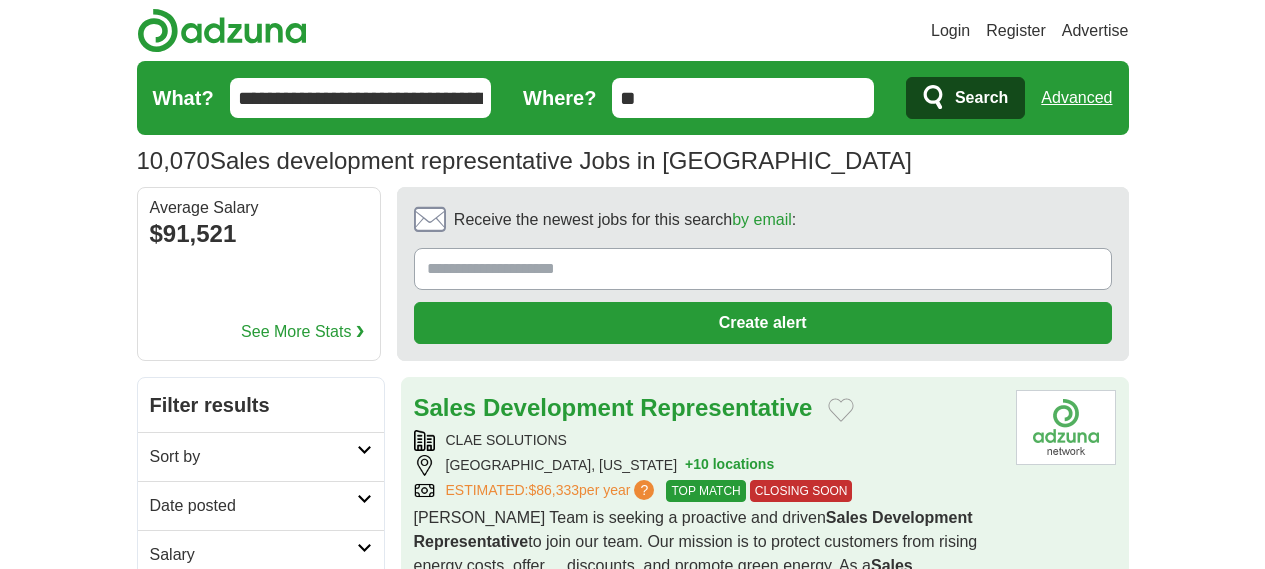 scroll, scrollTop: 0, scrollLeft: 0, axis: both 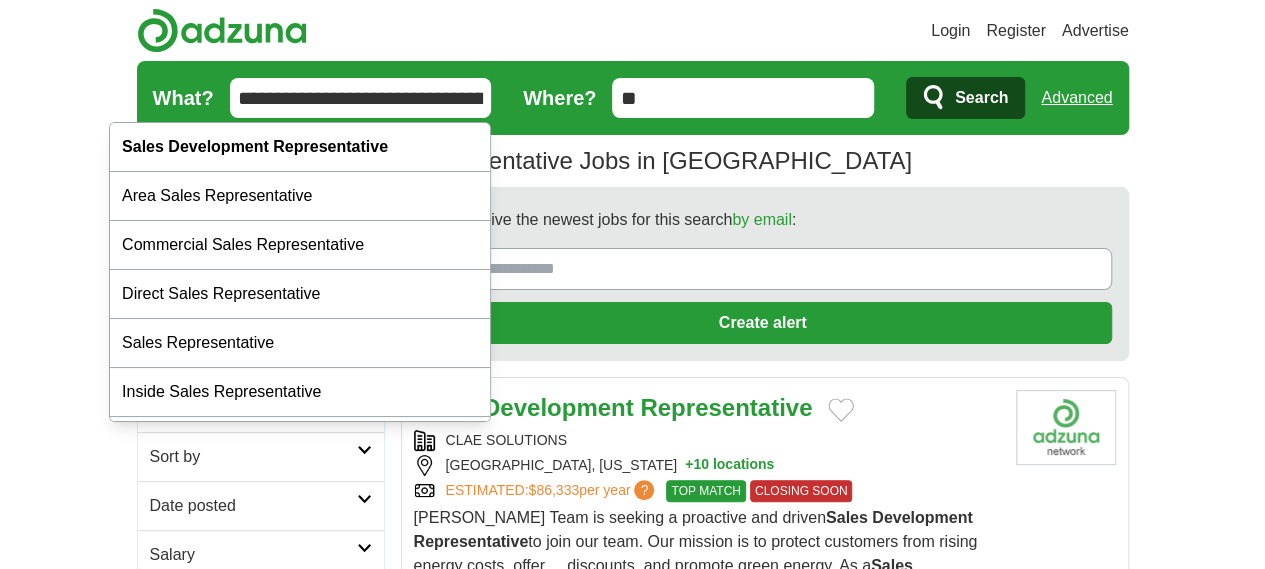 drag, startPoint x: 430, startPoint y: 87, endPoint x: 0, endPoint y: 107, distance: 430.46487 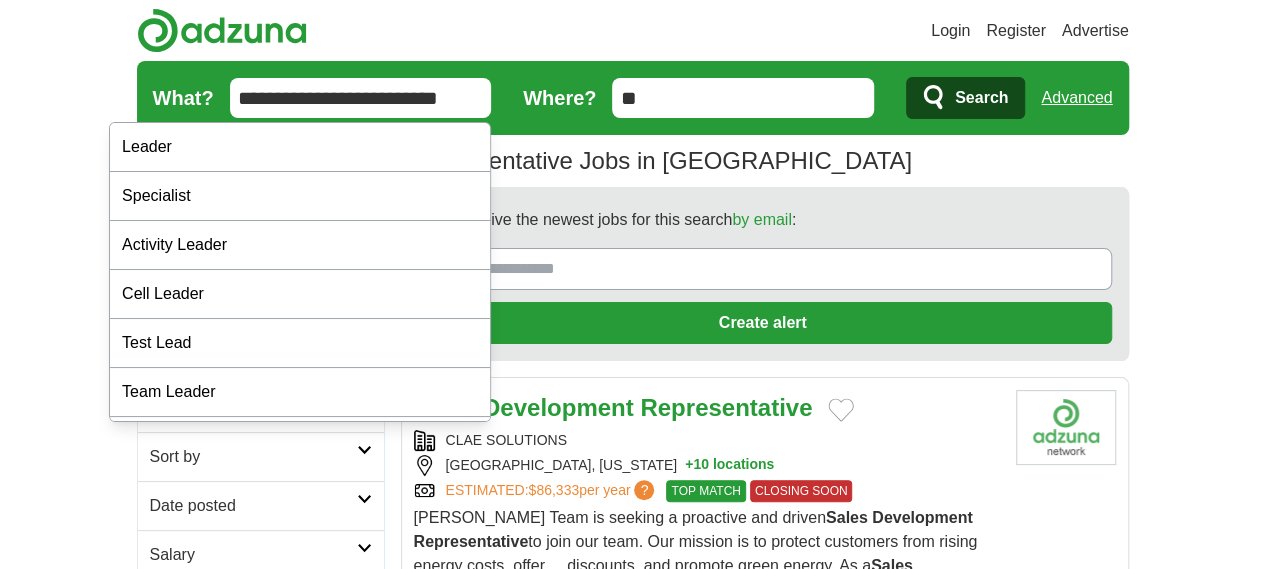 type on "**********" 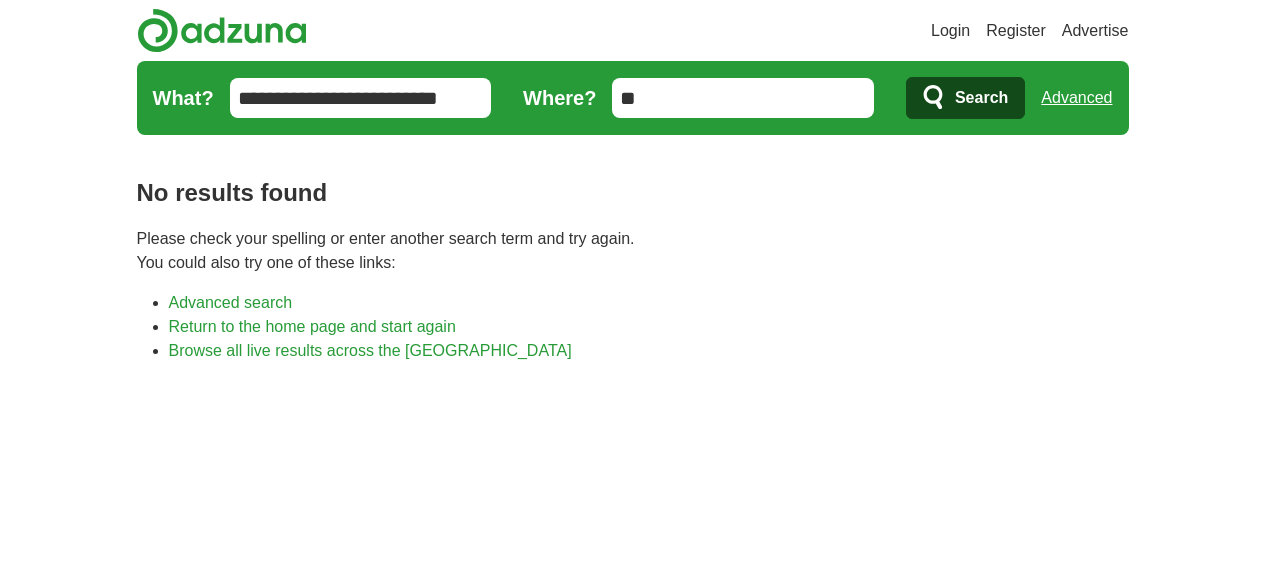 scroll, scrollTop: 0, scrollLeft: 0, axis: both 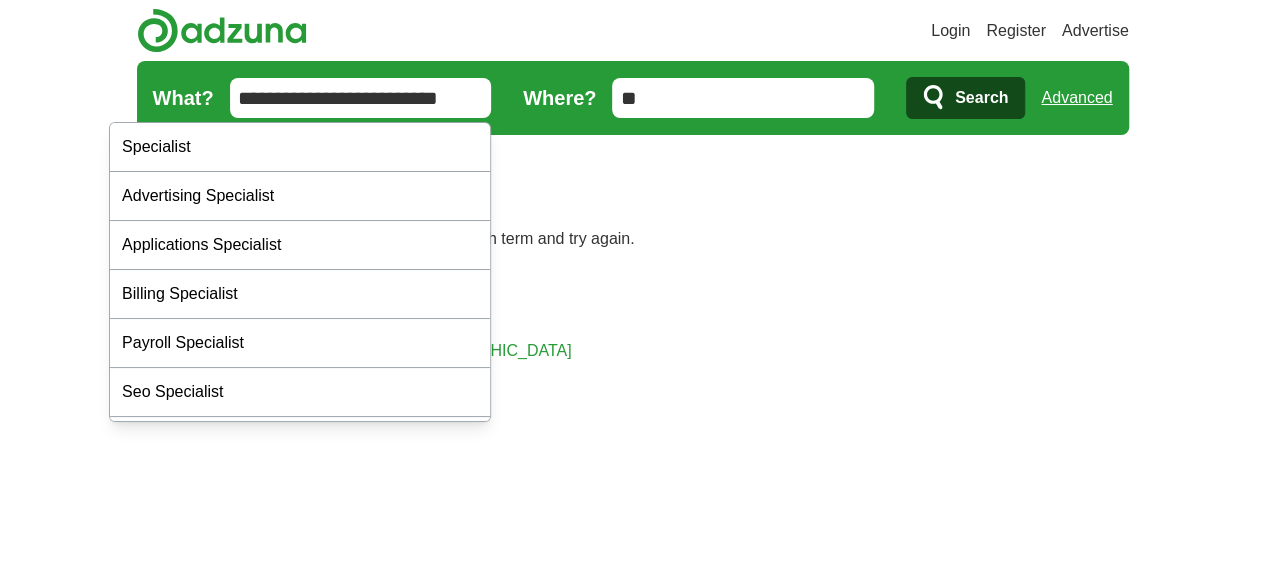 click on "**********" at bounding box center (361, 98) 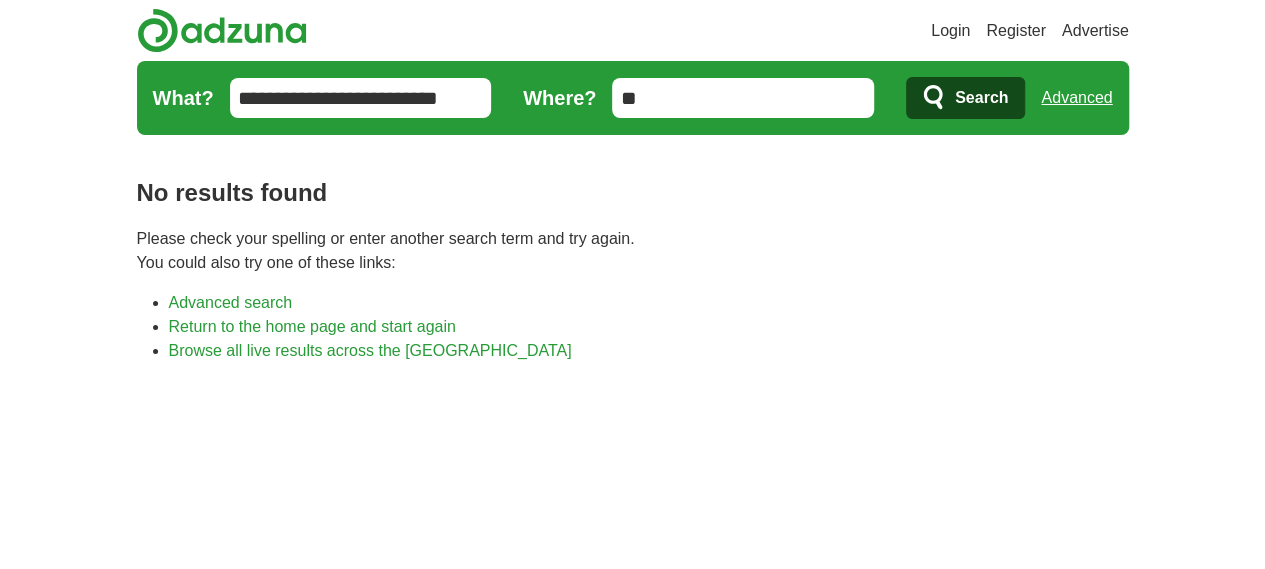 click on "**********" at bounding box center [361, 98] 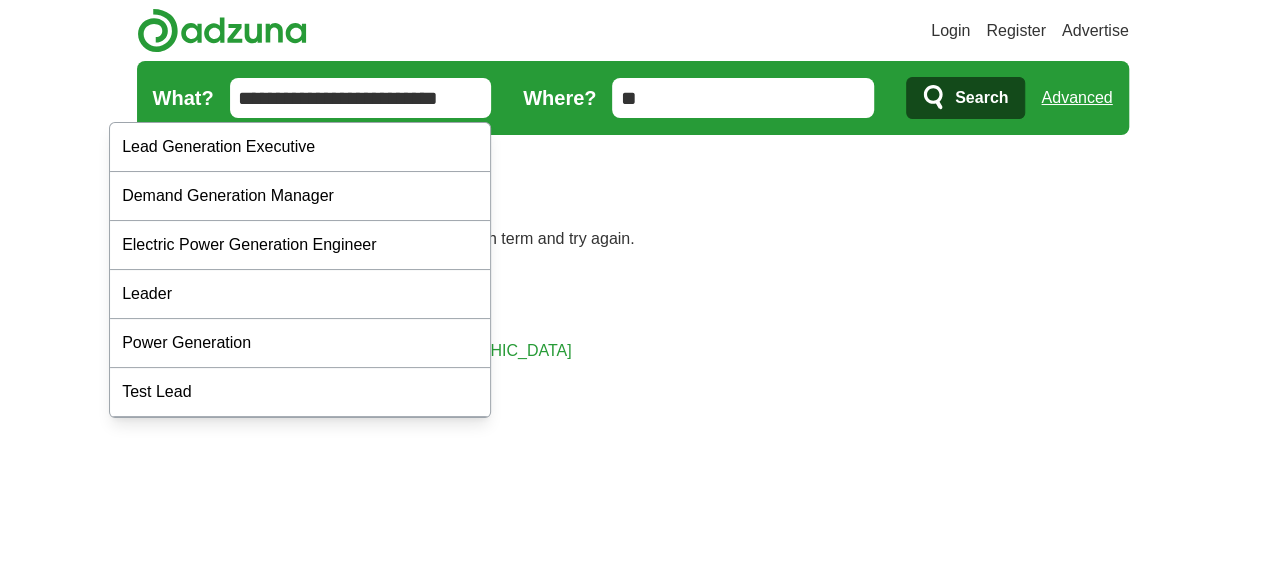 type on "**********" 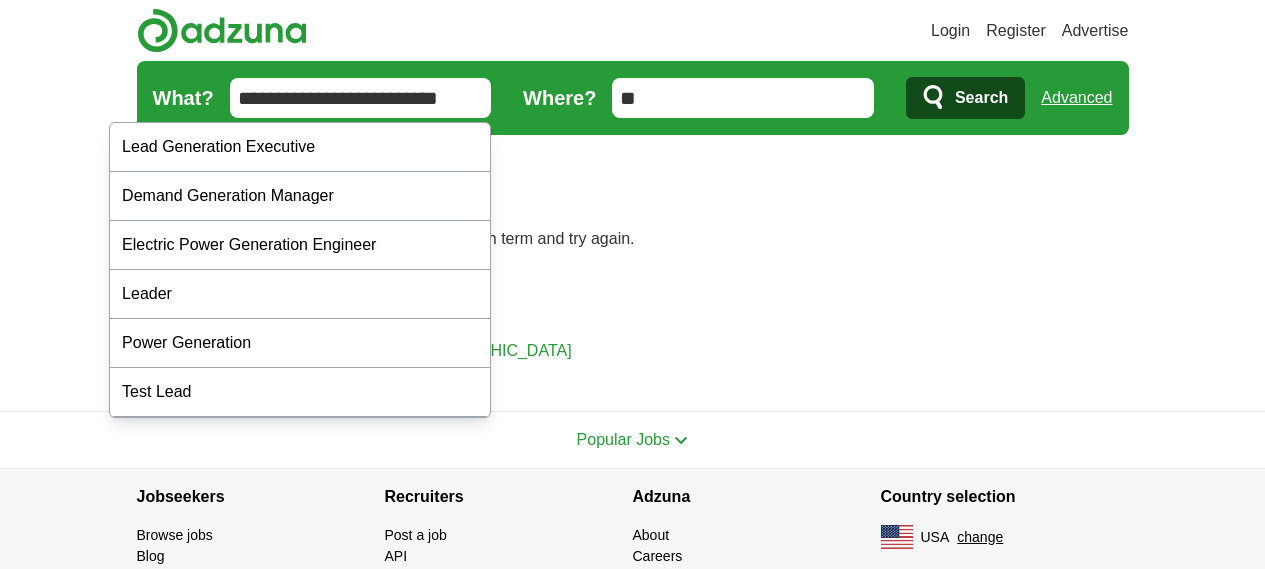 click on "**********" at bounding box center [361, 98] 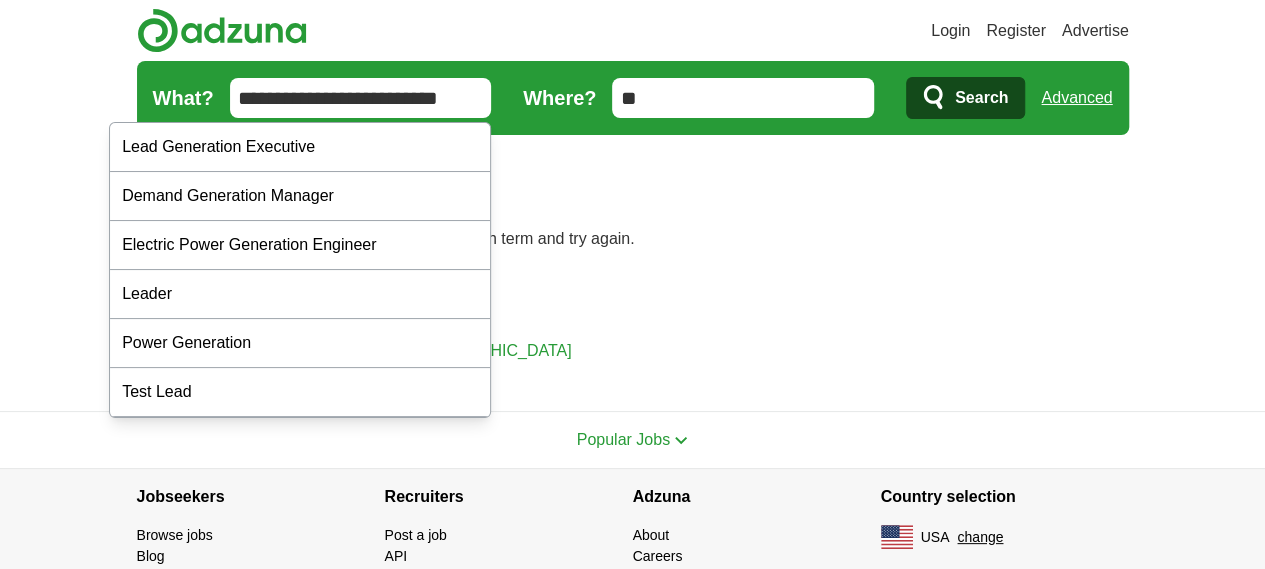 scroll, scrollTop: 0, scrollLeft: 0, axis: both 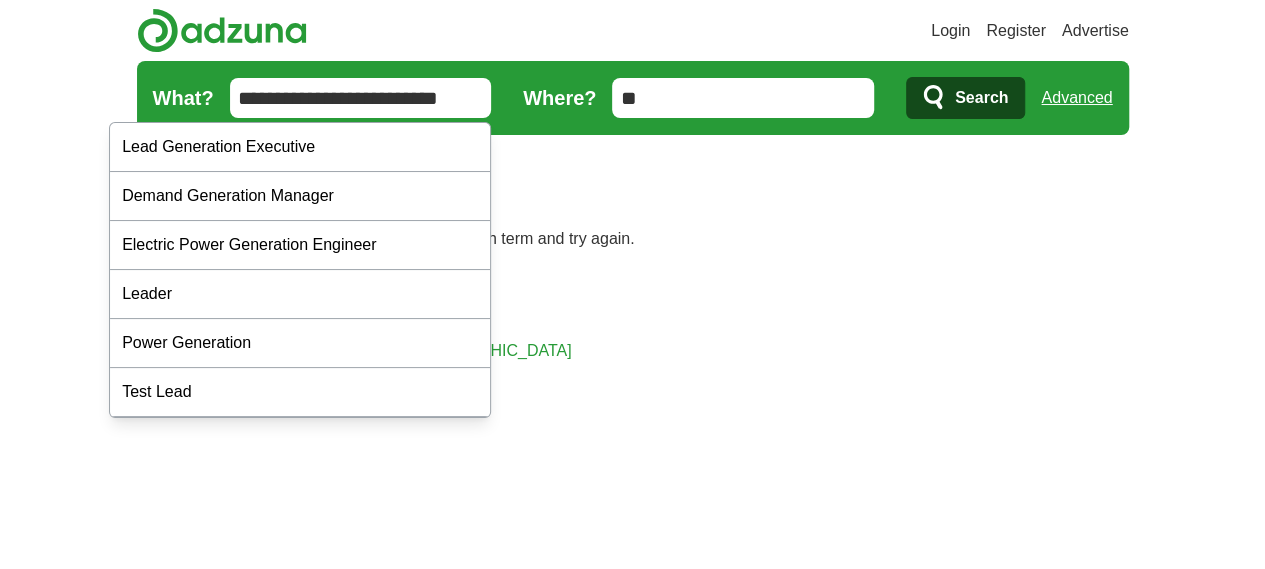 drag, startPoint x: 294, startPoint y: 98, endPoint x: 268, endPoint y: 208, distance: 113.03097 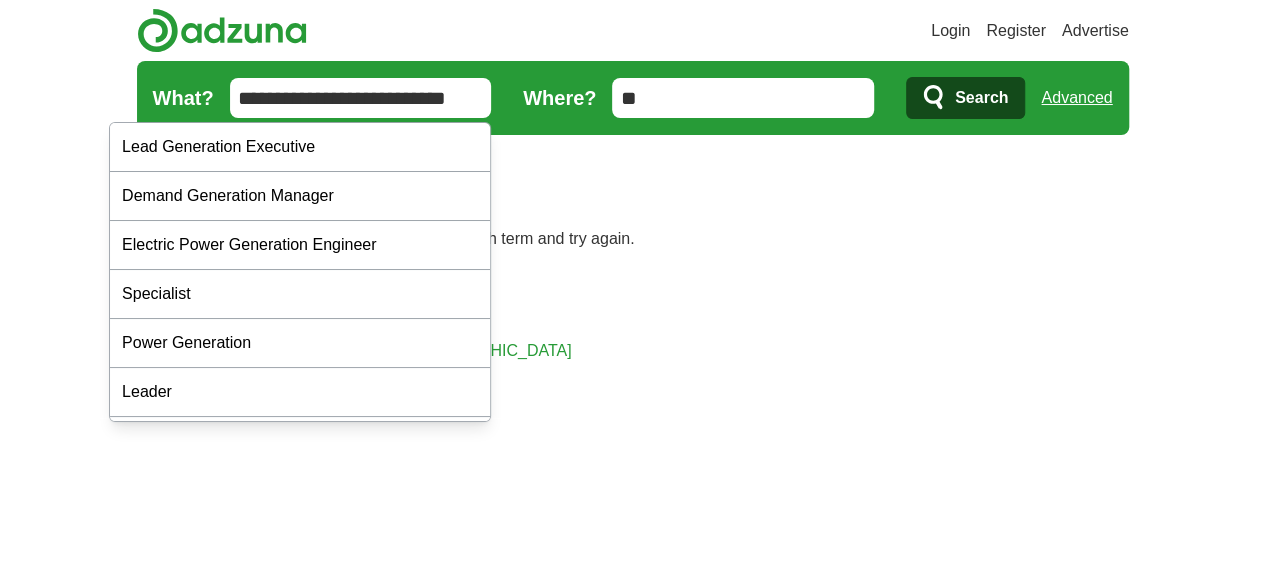 scroll, scrollTop: 0, scrollLeft: 0, axis: both 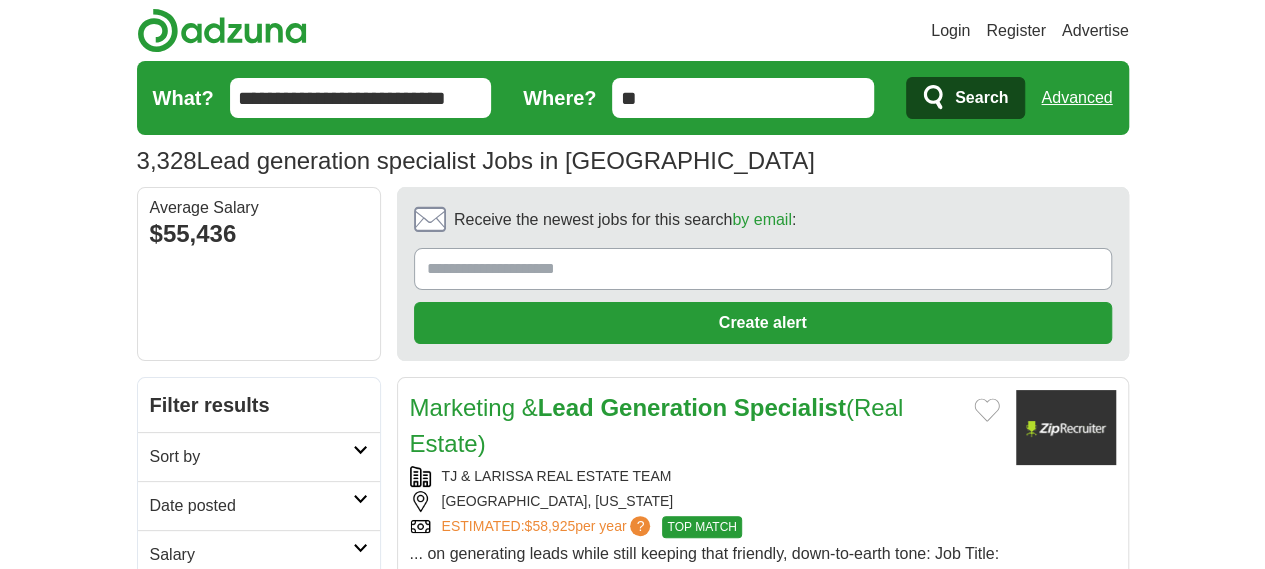 click on "Date posted" at bounding box center [251, 506] 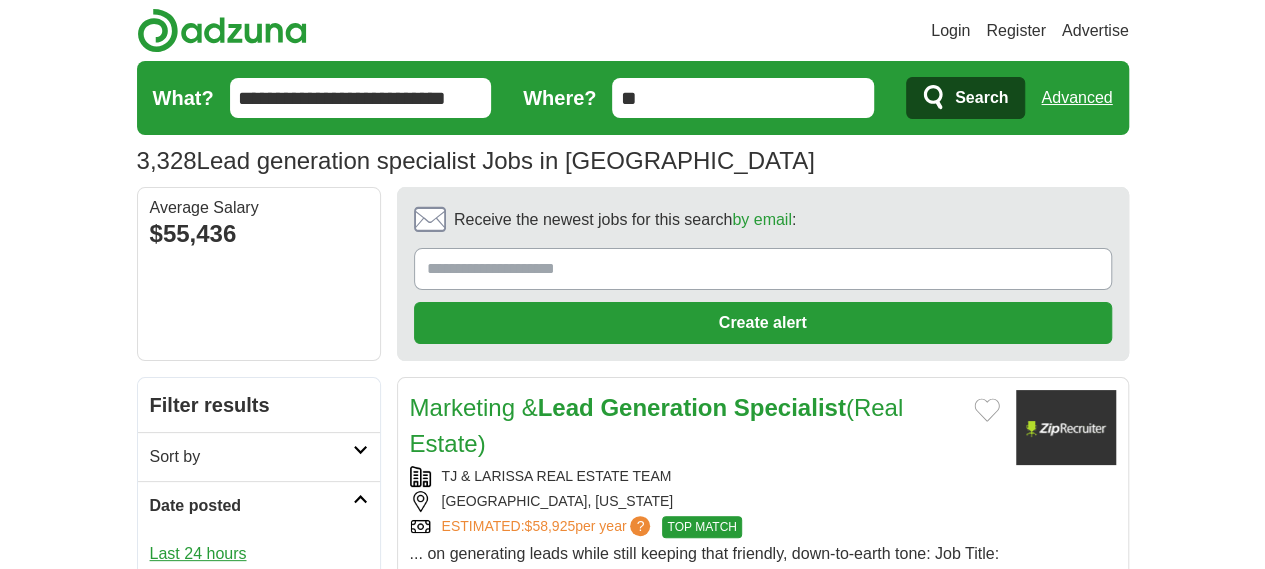 click on "Last 24 hours" at bounding box center [259, 554] 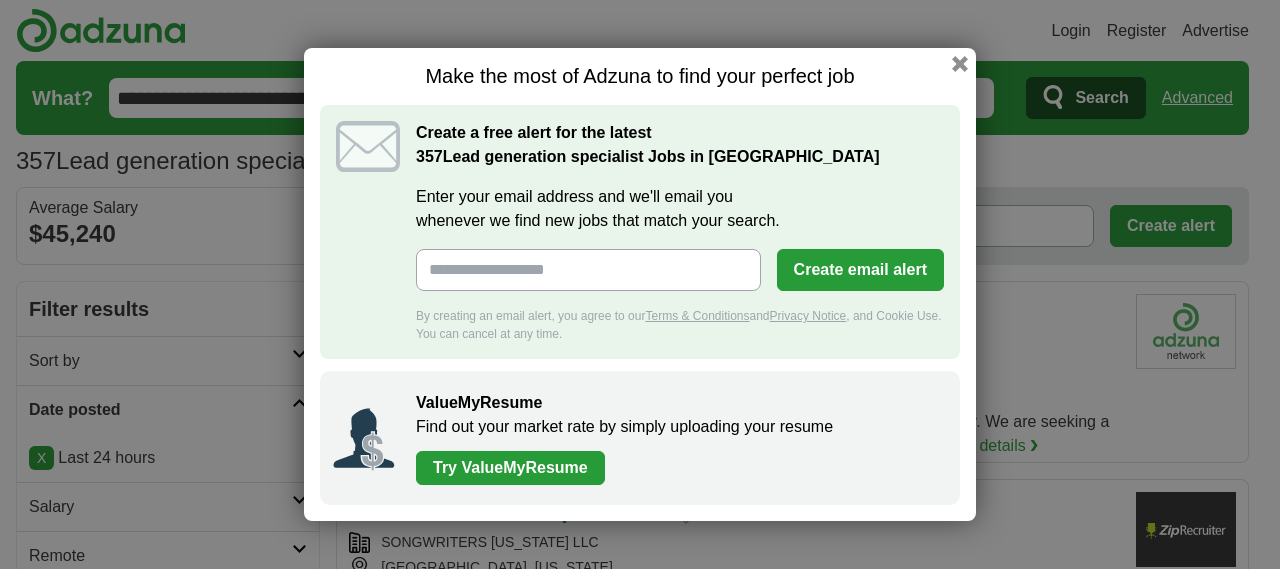 scroll, scrollTop: 0, scrollLeft: 0, axis: both 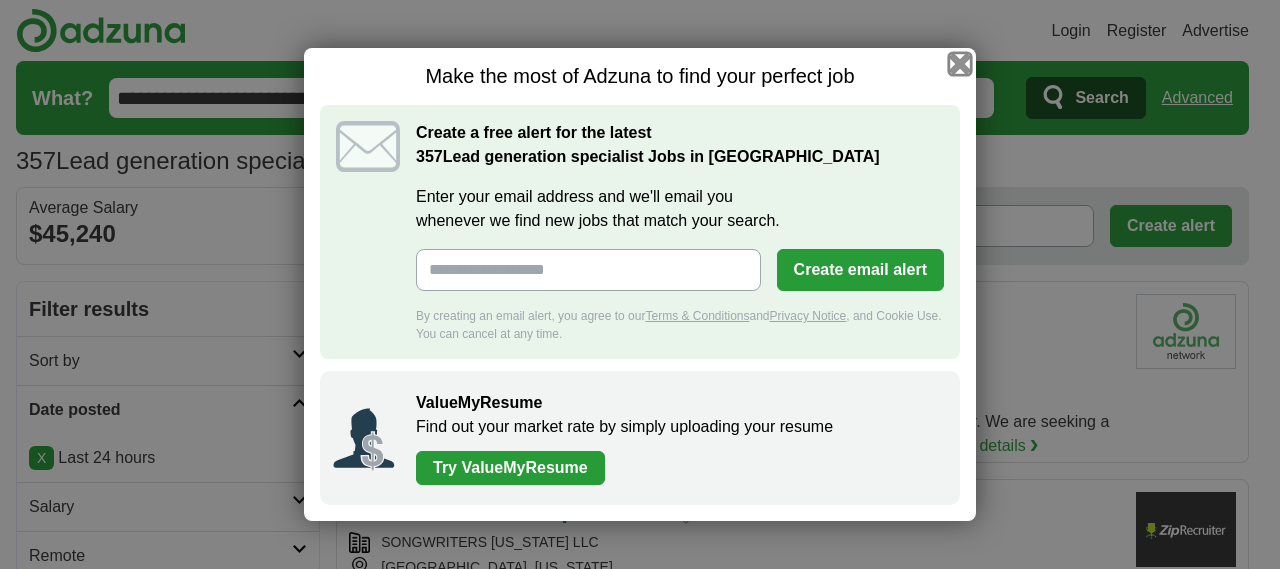 click at bounding box center [960, 64] 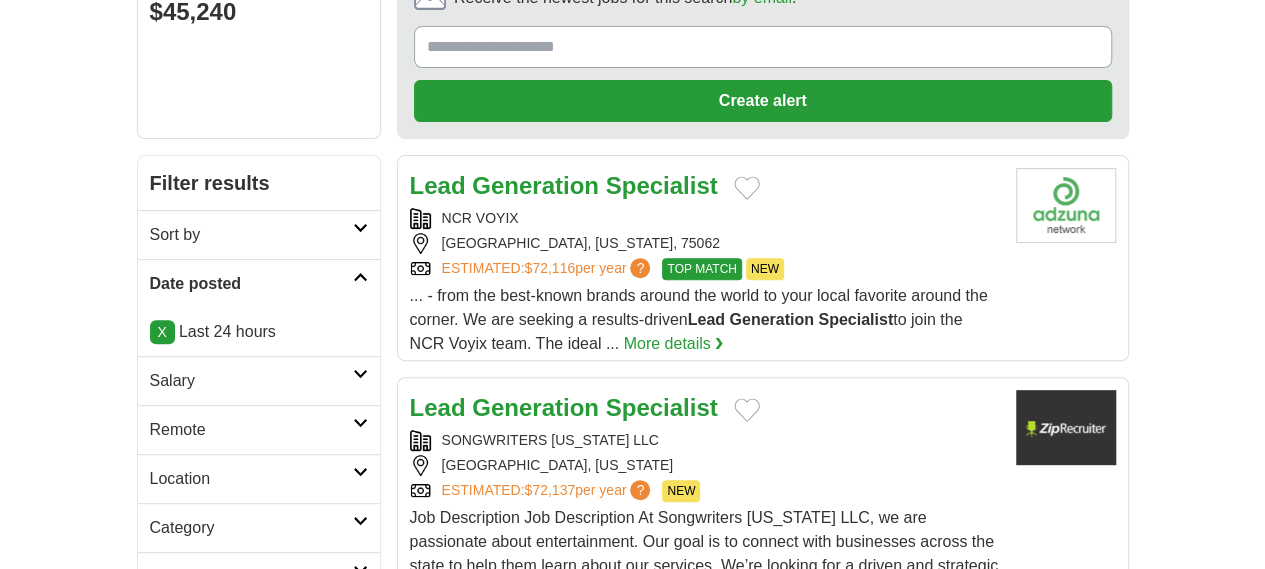 scroll, scrollTop: 226, scrollLeft: 0, axis: vertical 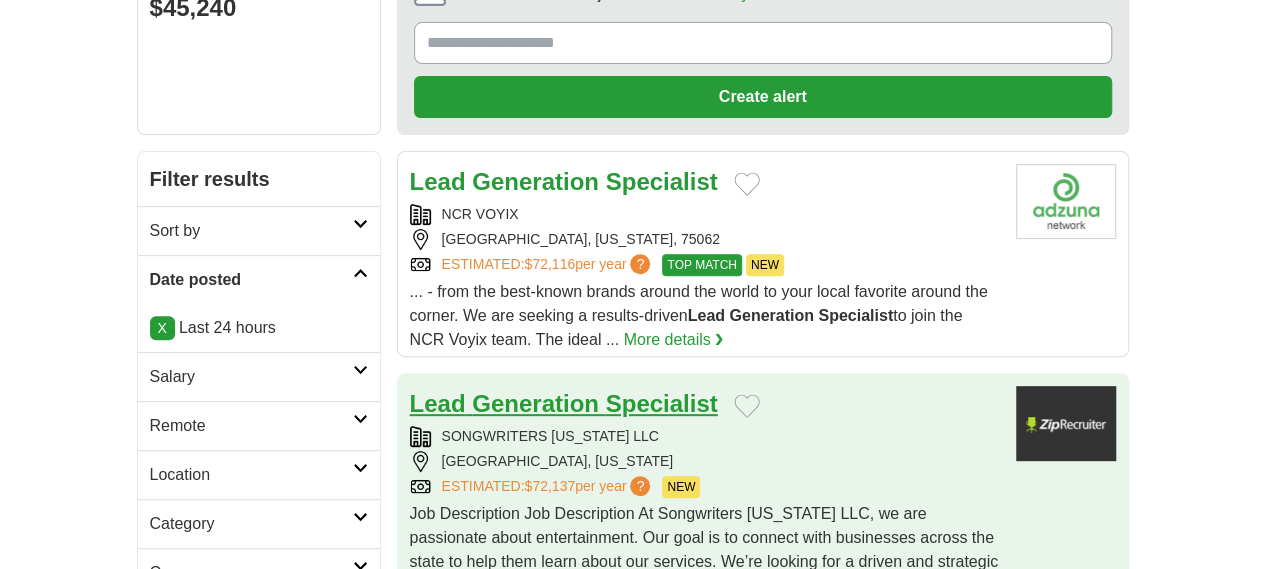 drag, startPoint x: 520, startPoint y: 283, endPoint x: 570, endPoint y: 292, distance: 50.803543 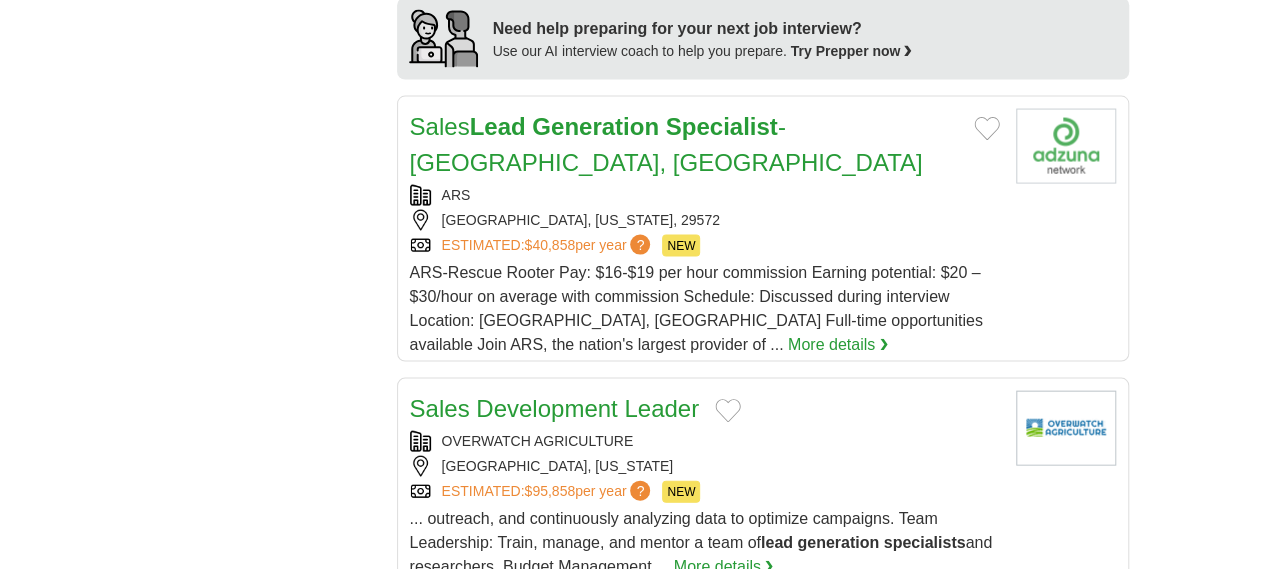 scroll, scrollTop: 2054, scrollLeft: 0, axis: vertical 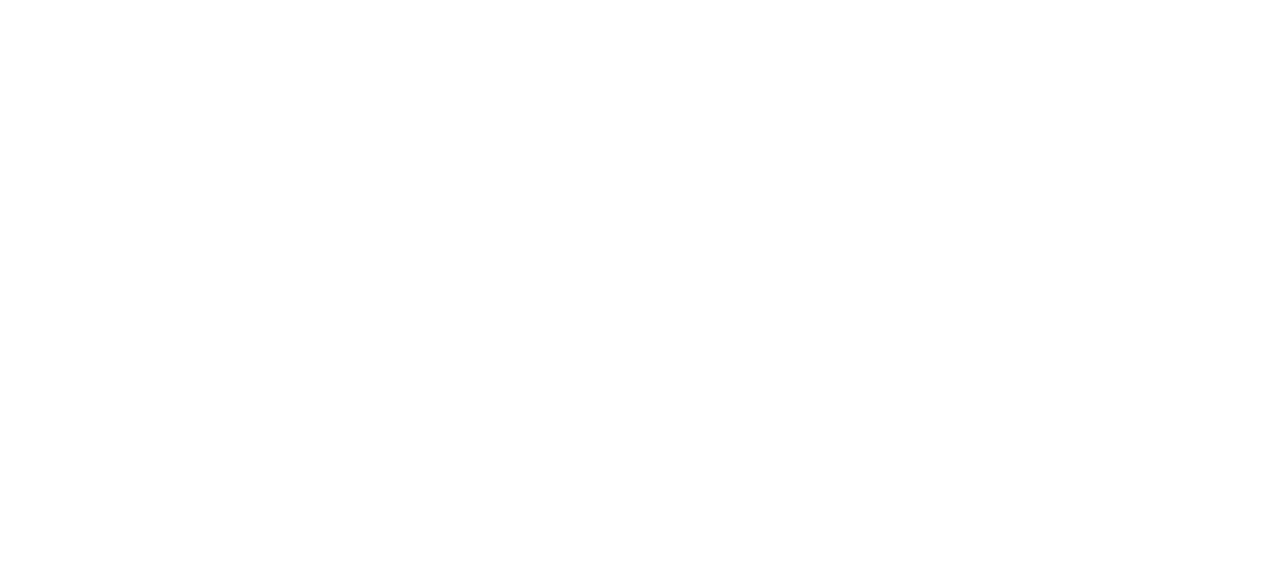 click on "2" at bounding box center (747, 904) 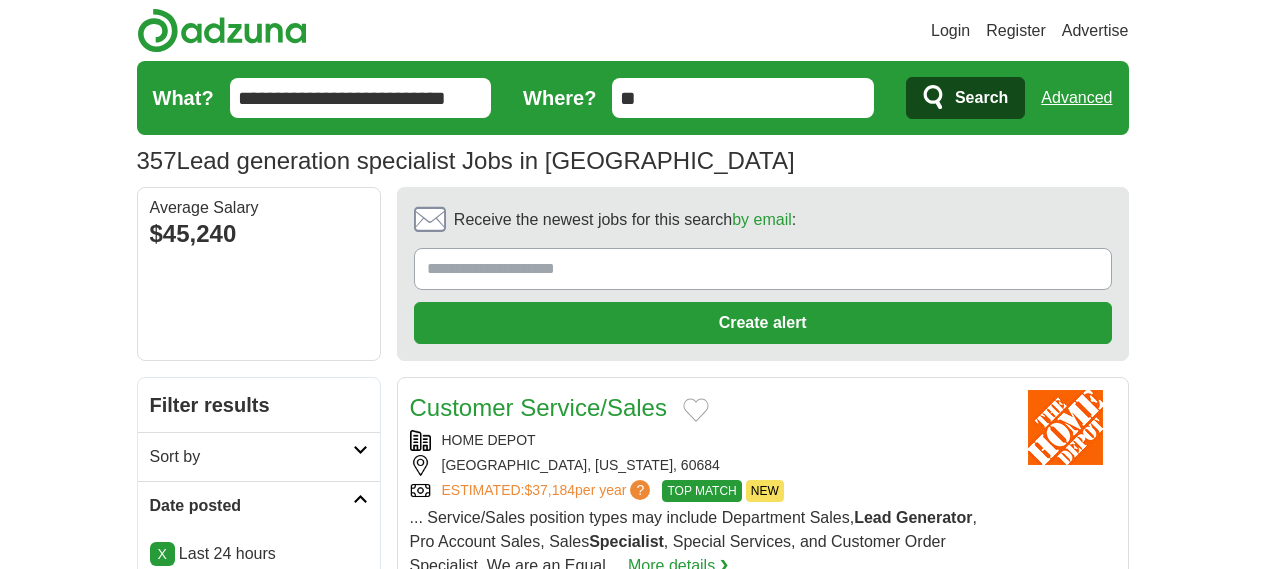 scroll, scrollTop: 0, scrollLeft: 0, axis: both 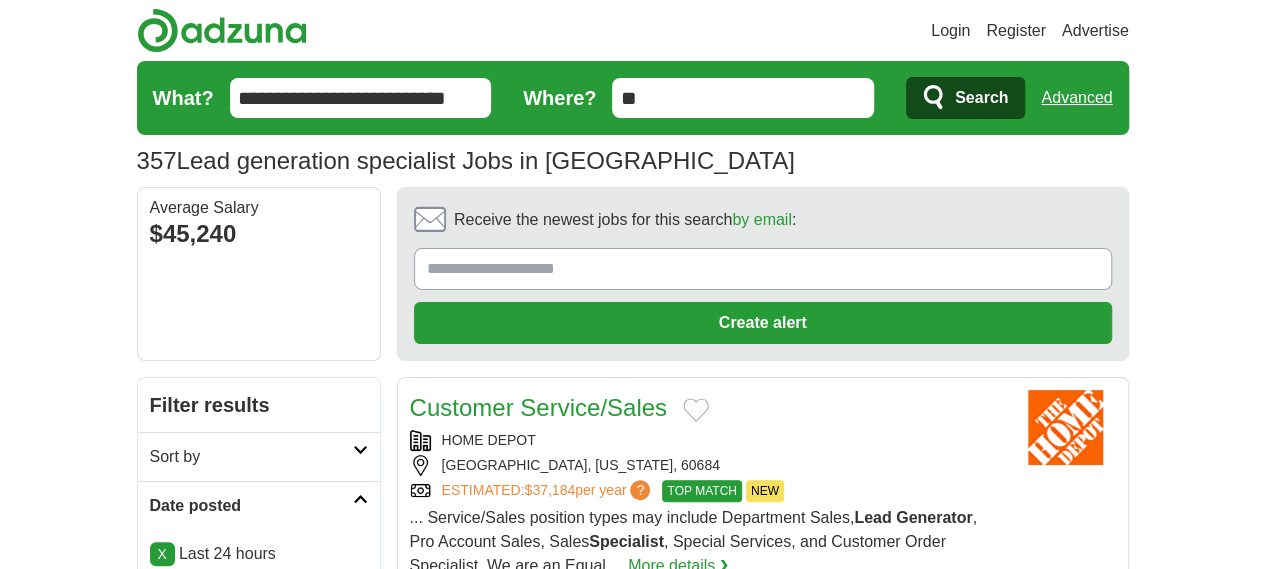 drag, startPoint x: 1274, startPoint y: 140, endPoint x: 1279, endPoint y: 87, distance: 53.235325 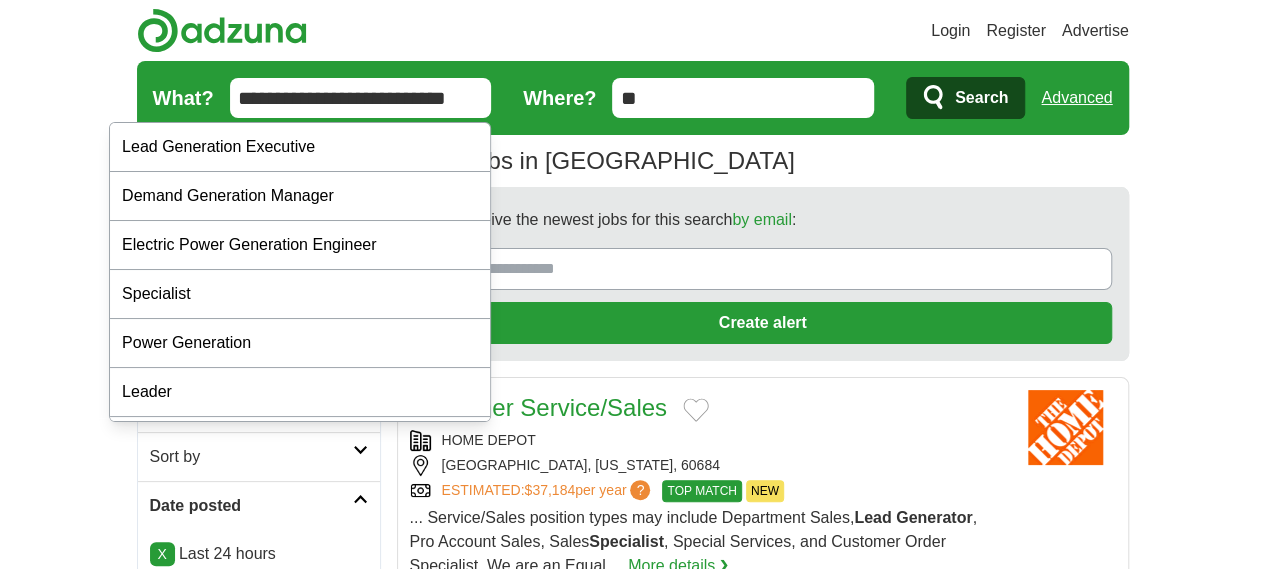 click on "**********" at bounding box center (361, 98) 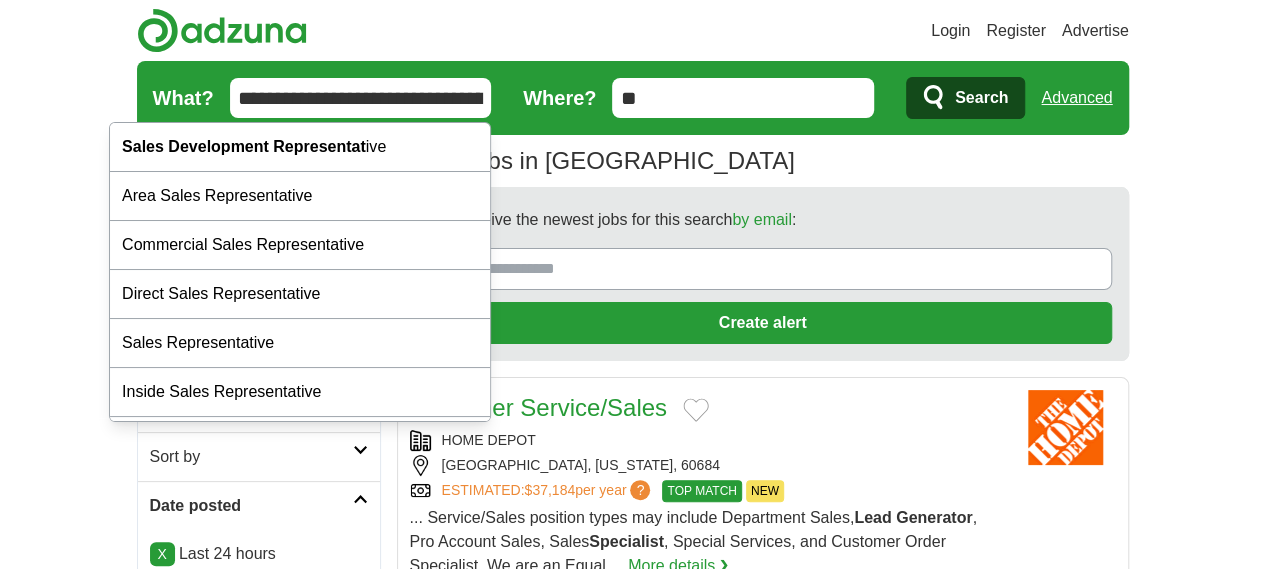type on "**********" 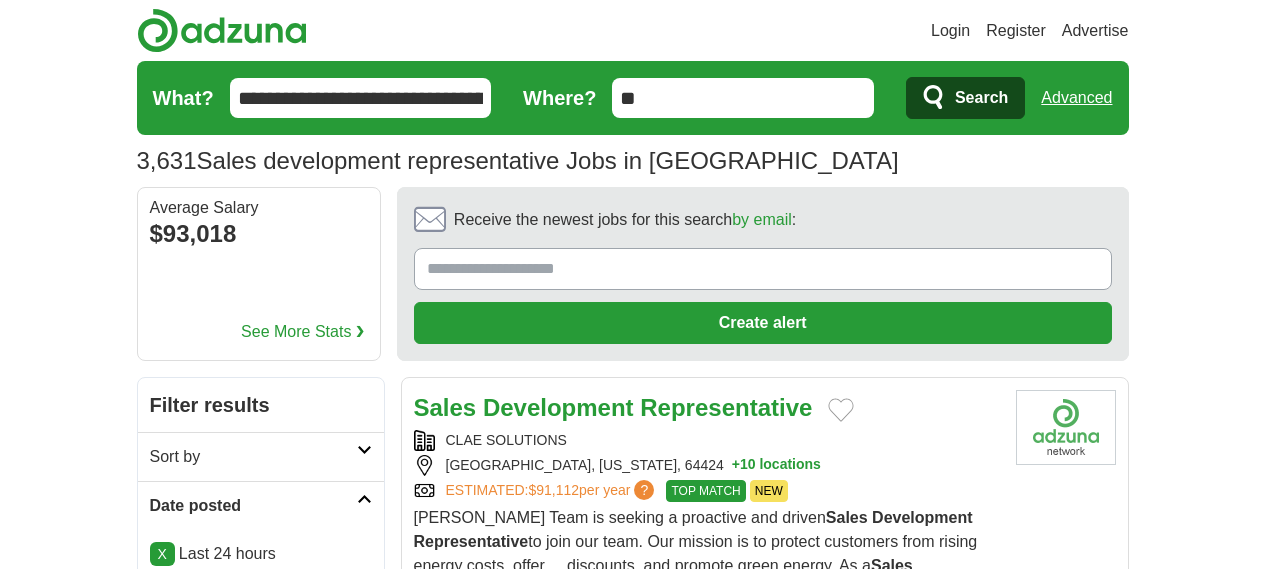 scroll, scrollTop: 0, scrollLeft: 0, axis: both 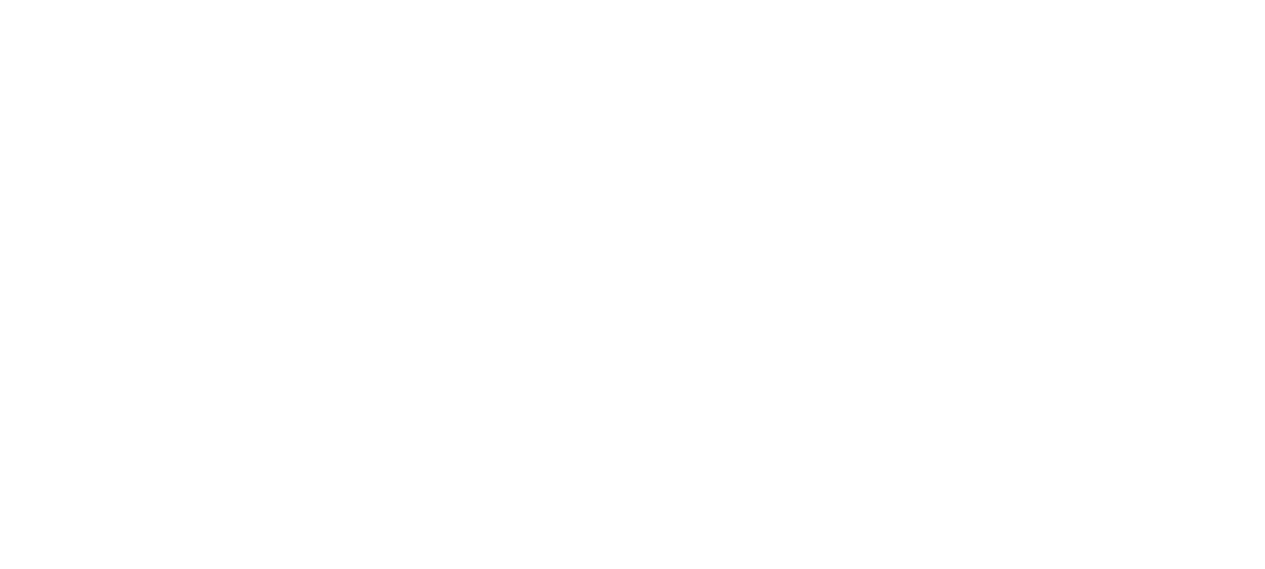 click on "2" at bounding box center [609, 919] 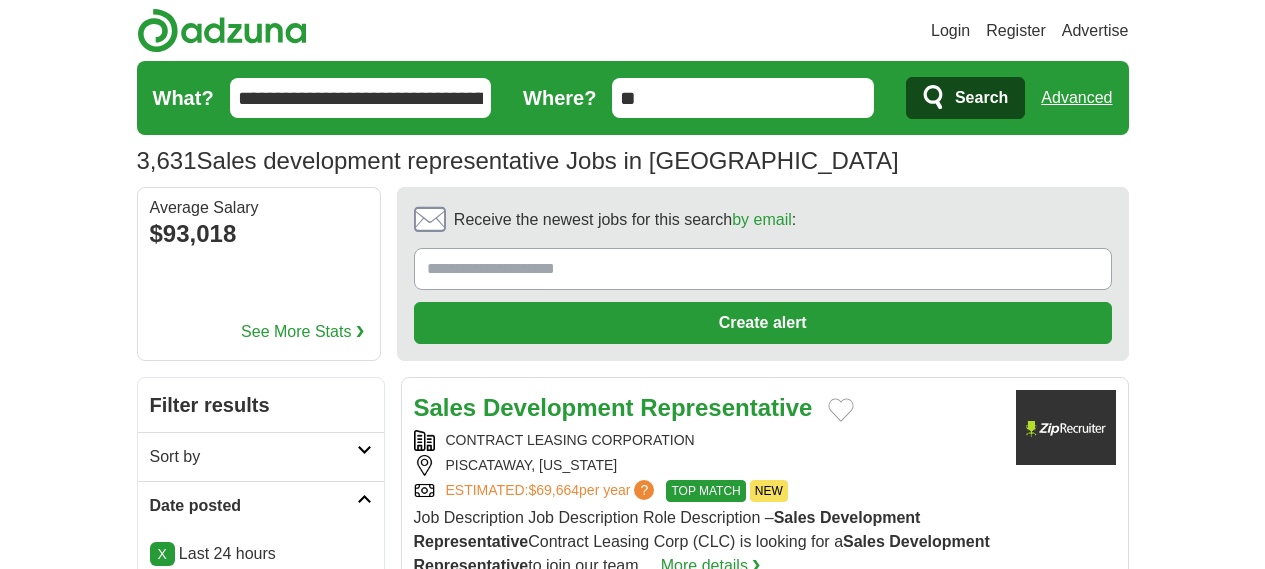 scroll, scrollTop: 0, scrollLeft: 0, axis: both 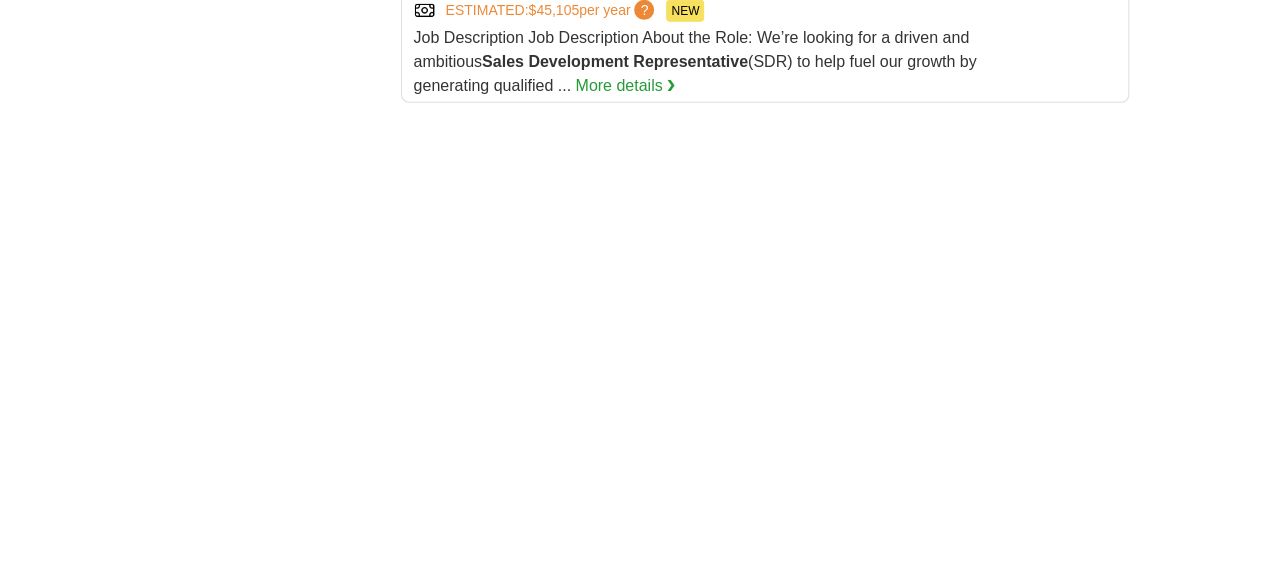 drag, startPoint x: 736, startPoint y: 234, endPoint x: 734, endPoint y: 250, distance: 16.124516 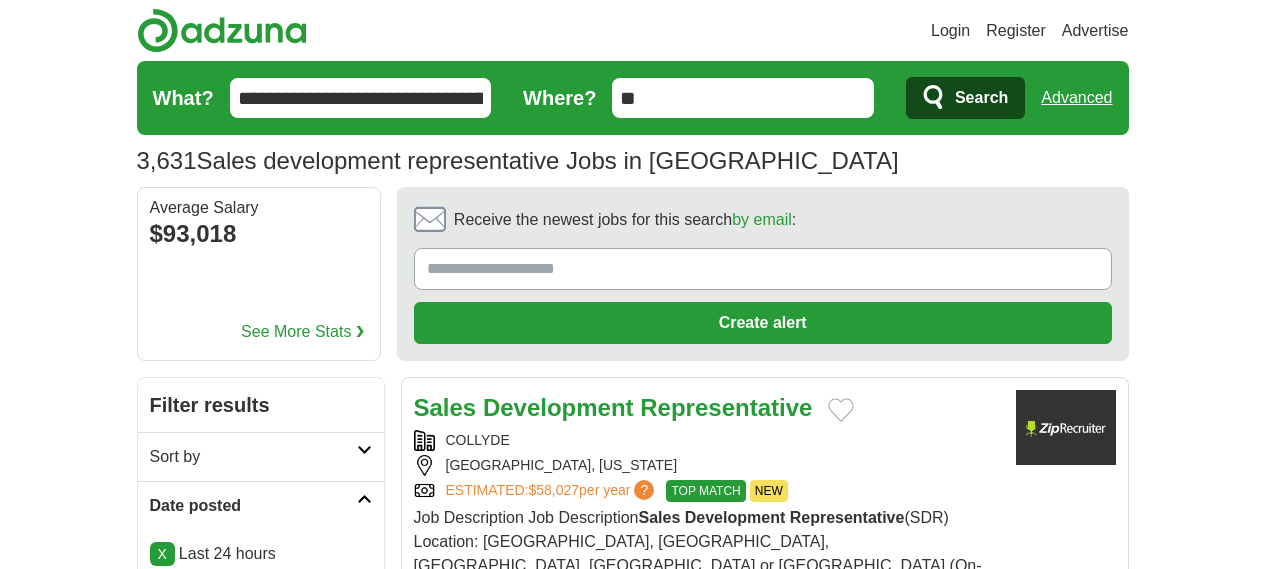 scroll, scrollTop: 0, scrollLeft: 0, axis: both 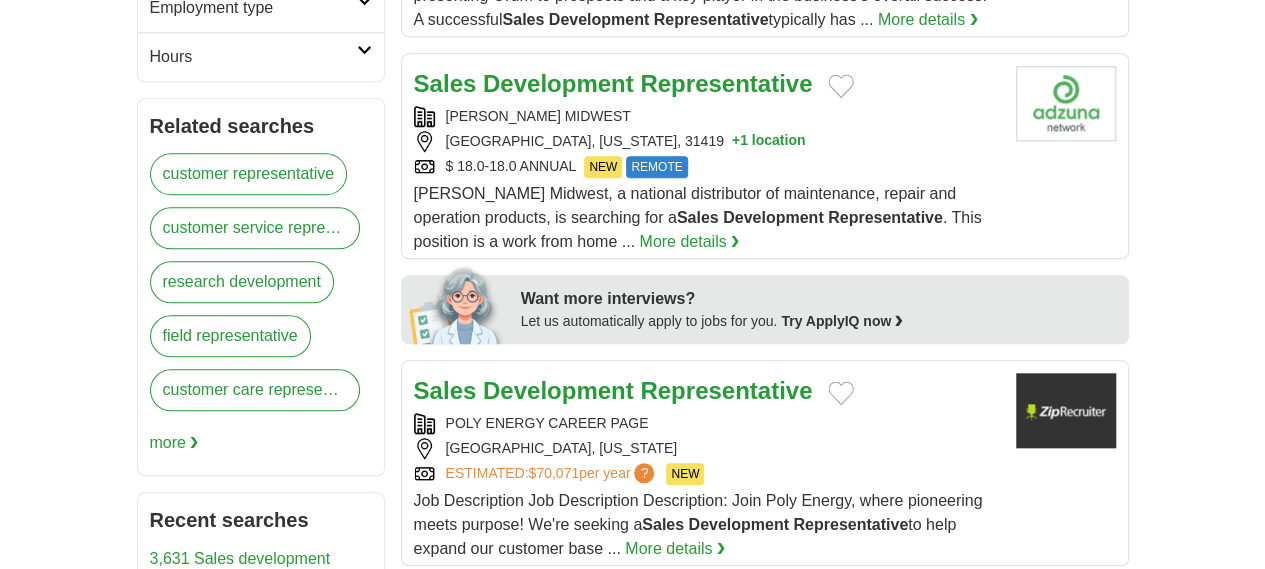 drag, startPoint x: 1279, startPoint y: 63, endPoint x: 1258, endPoint y: 207, distance: 145.5232 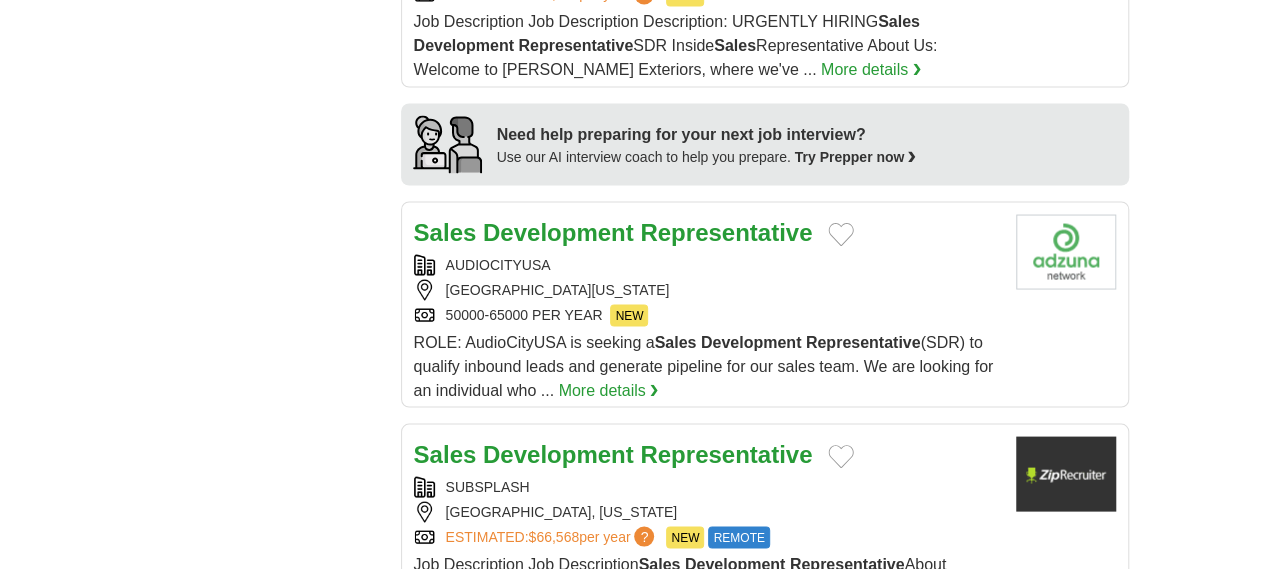 scroll, scrollTop: 1824, scrollLeft: 0, axis: vertical 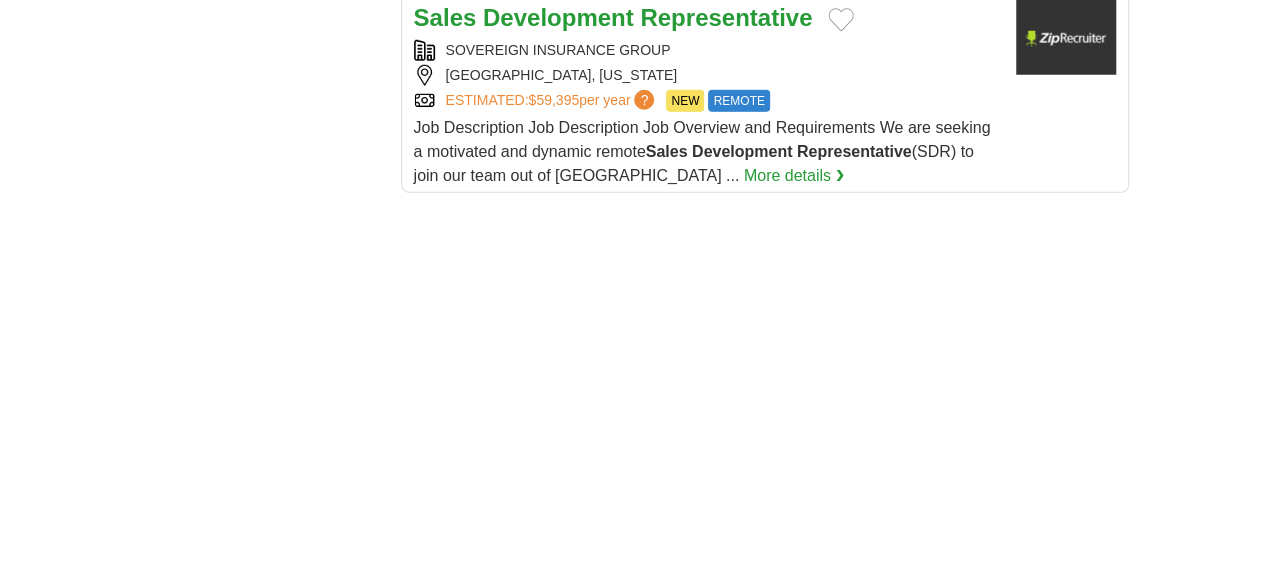 click on "4" at bounding box center (757, 897) 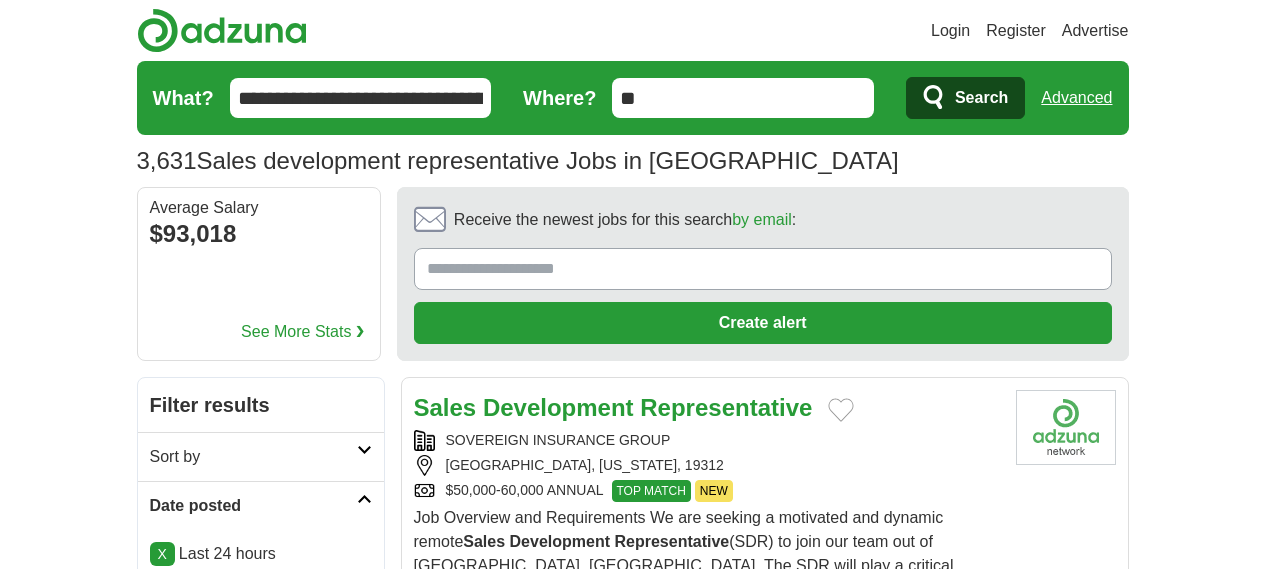 scroll, scrollTop: 0, scrollLeft: 0, axis: both 